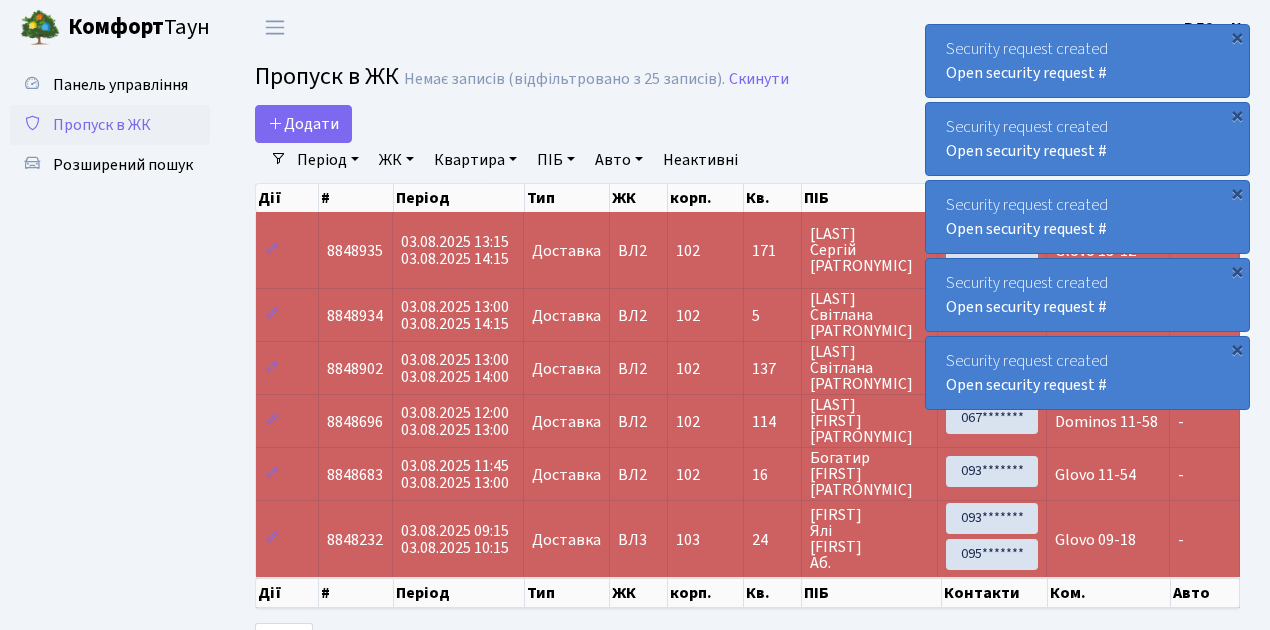 select on "25" 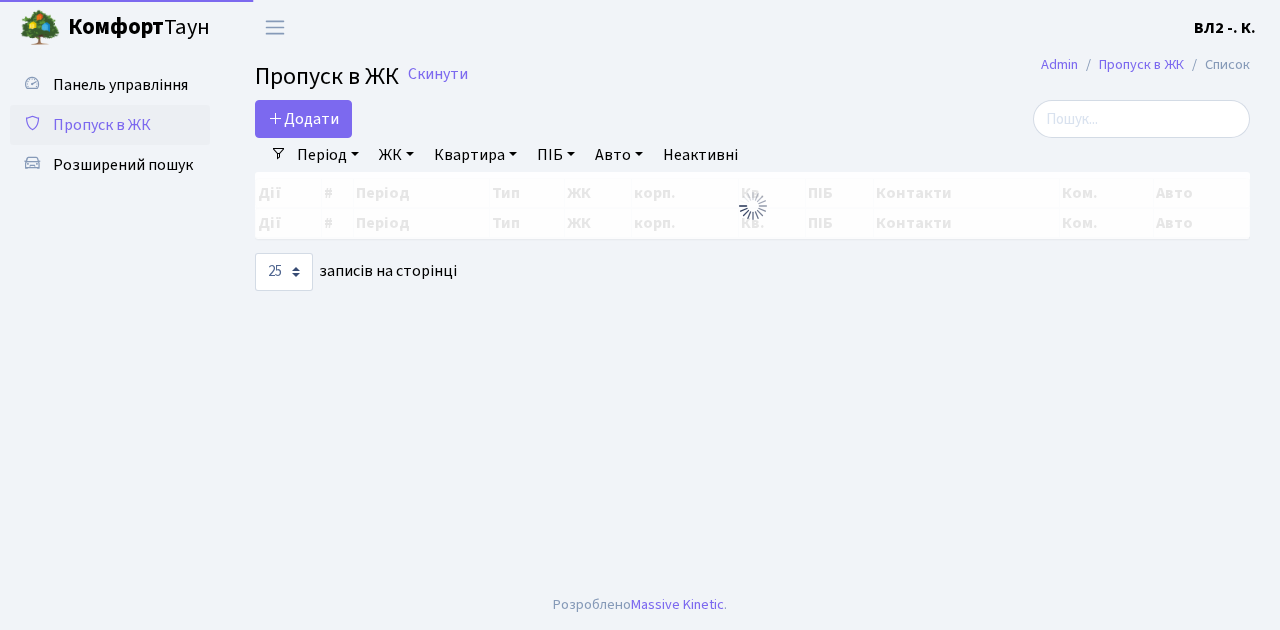 select on "25" 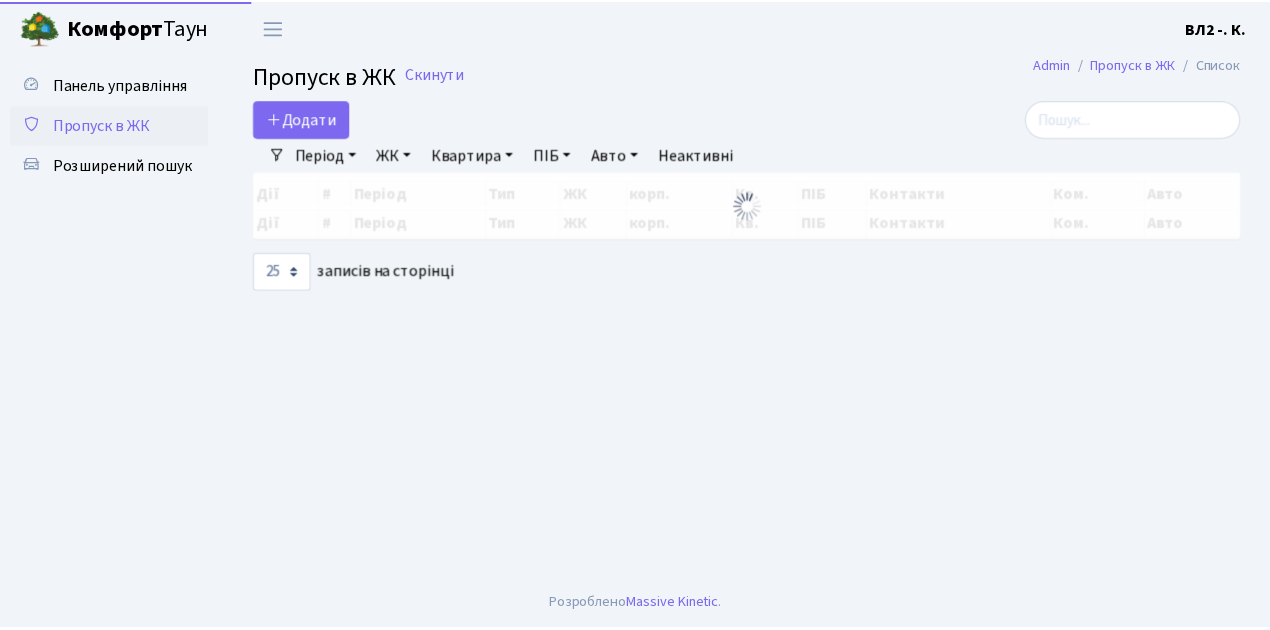 scroll, scrollTop: 0, scrollLeft: 0, axis: both 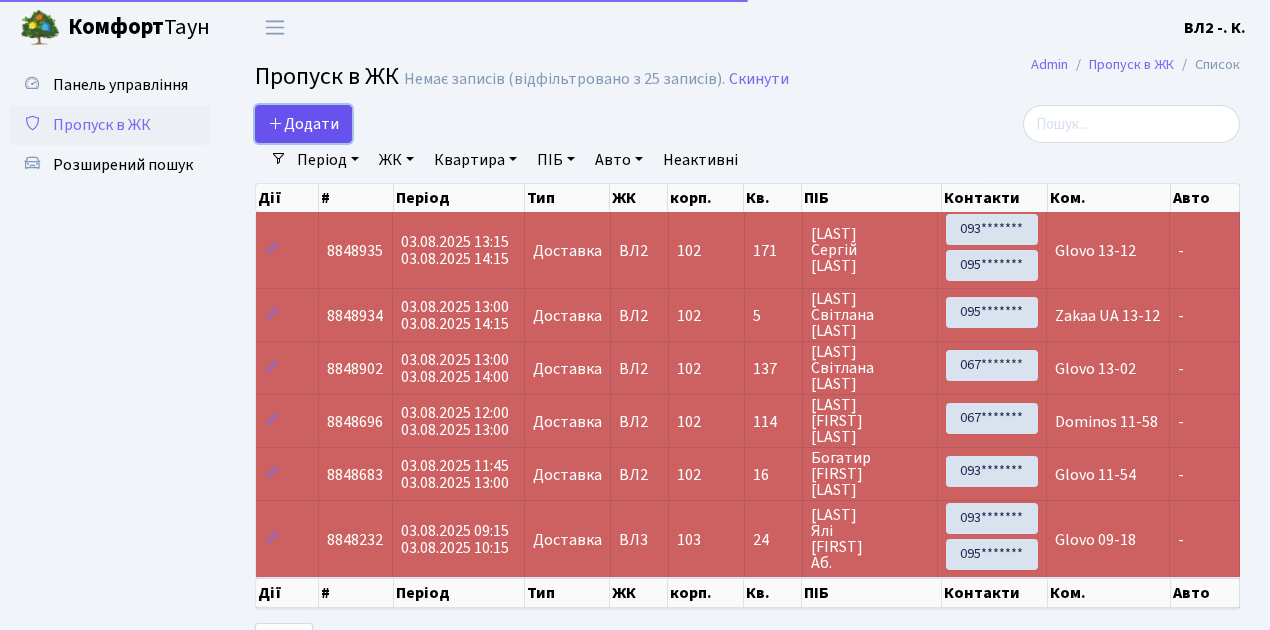 click on "Додати" at bounding box center [303, 124] 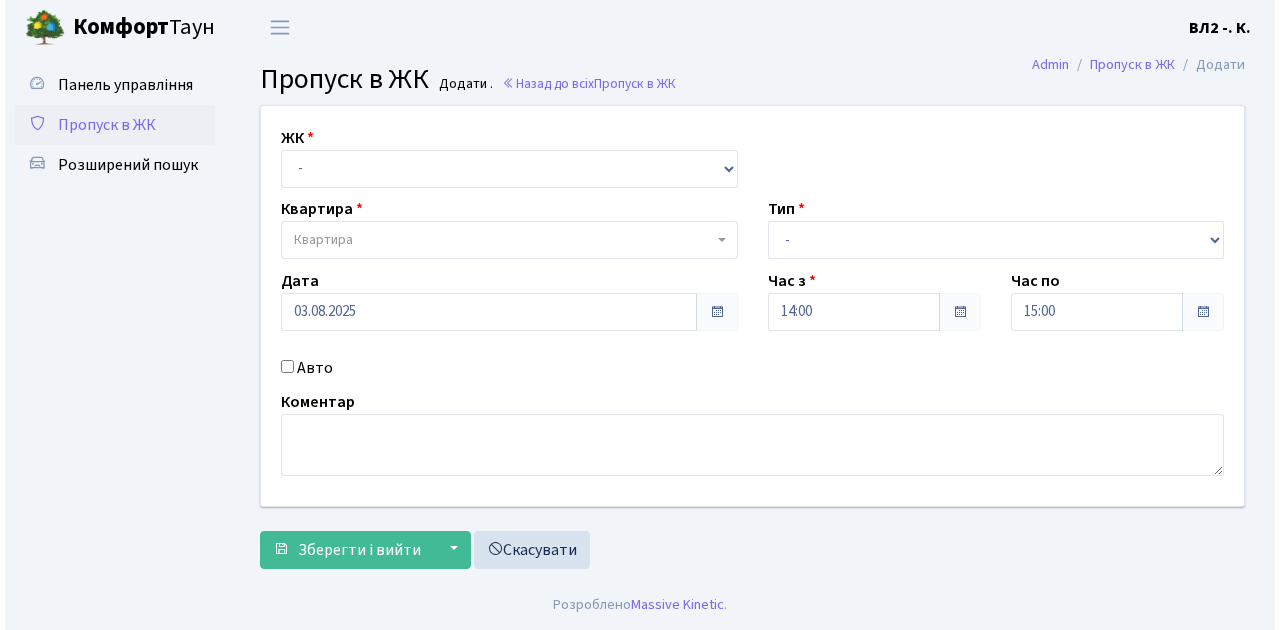 scroll, scrollTop: 0, scrollLeft: 0, axis: both 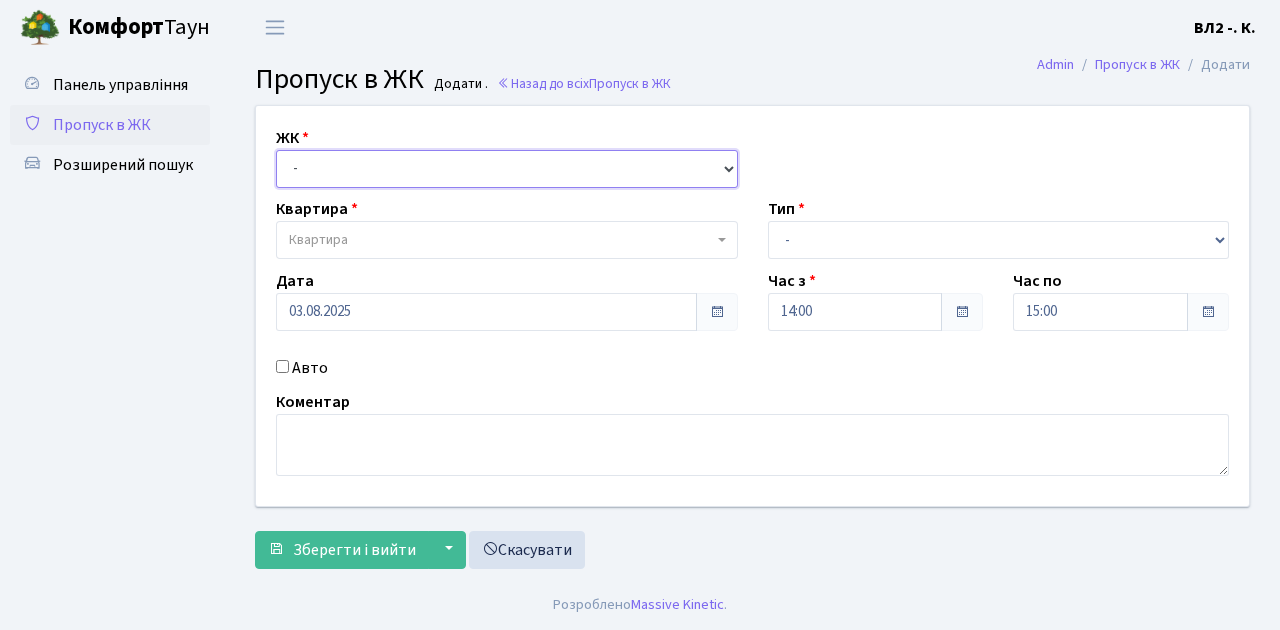 drag, startPoint x: 729, startPoint y: 164, endPoint x: 713, endPoint y: 162, distance: 16.124516 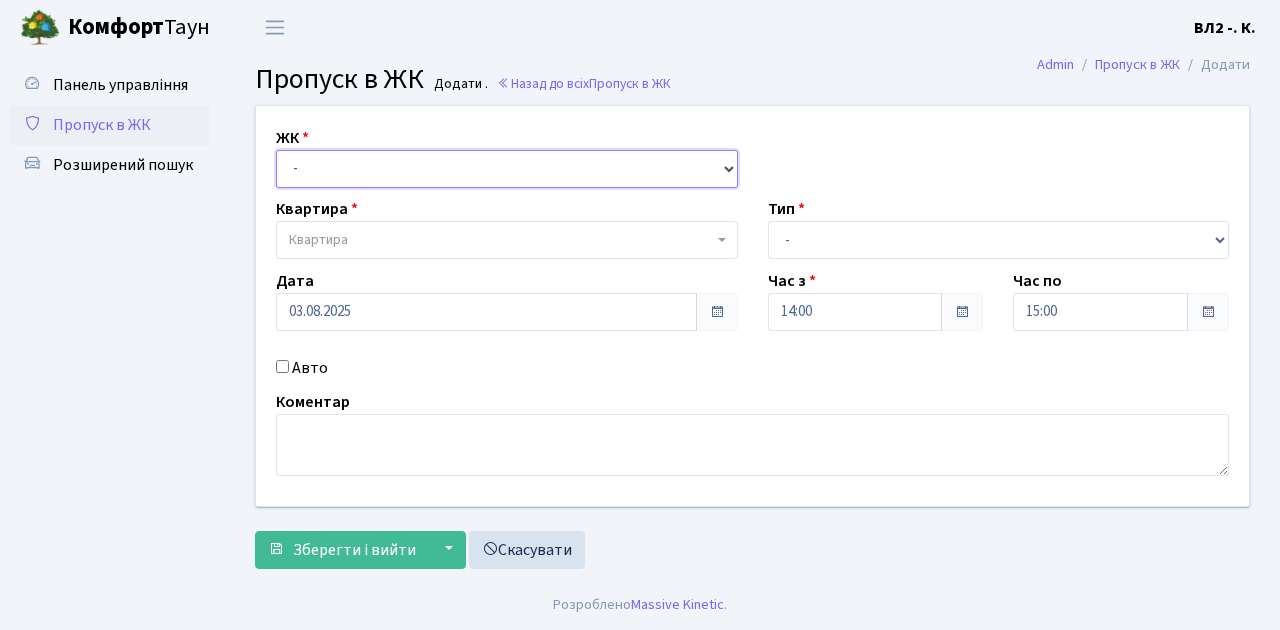 select on "317" 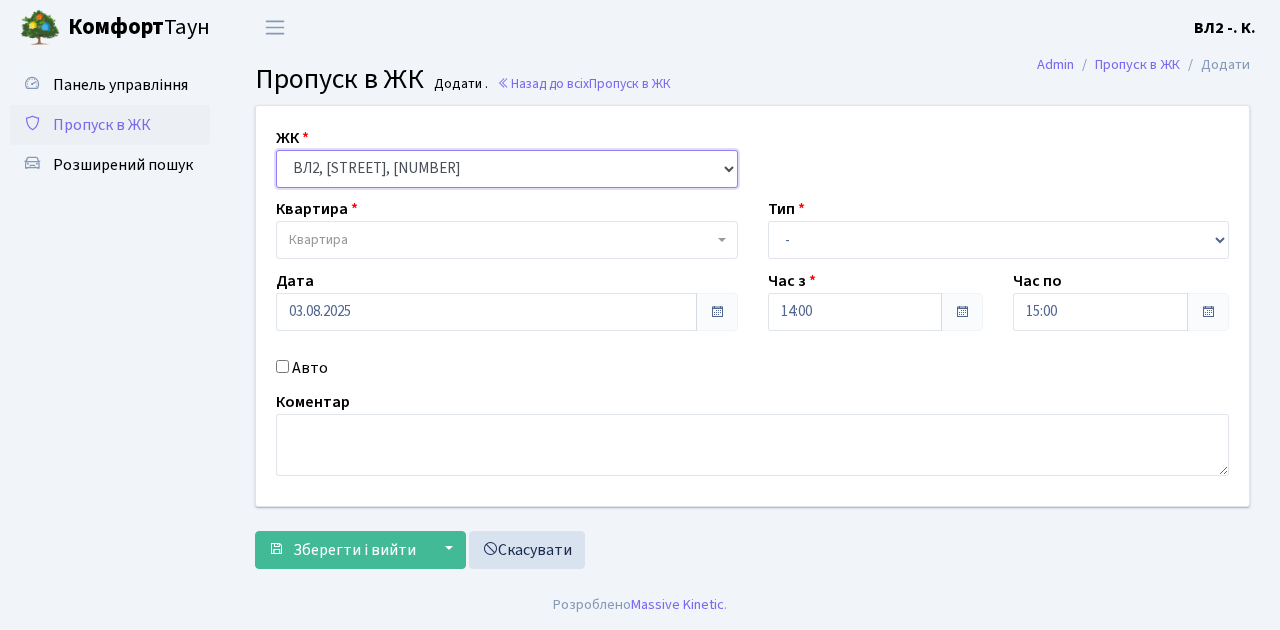 click on "-
ВЛ1, Ужгородський пров., 4/1
ВЛ2, Голосіївський просп., 76
ВЛ3, пр.Голосіївський, 78/2" at bounding box center (507, 169) 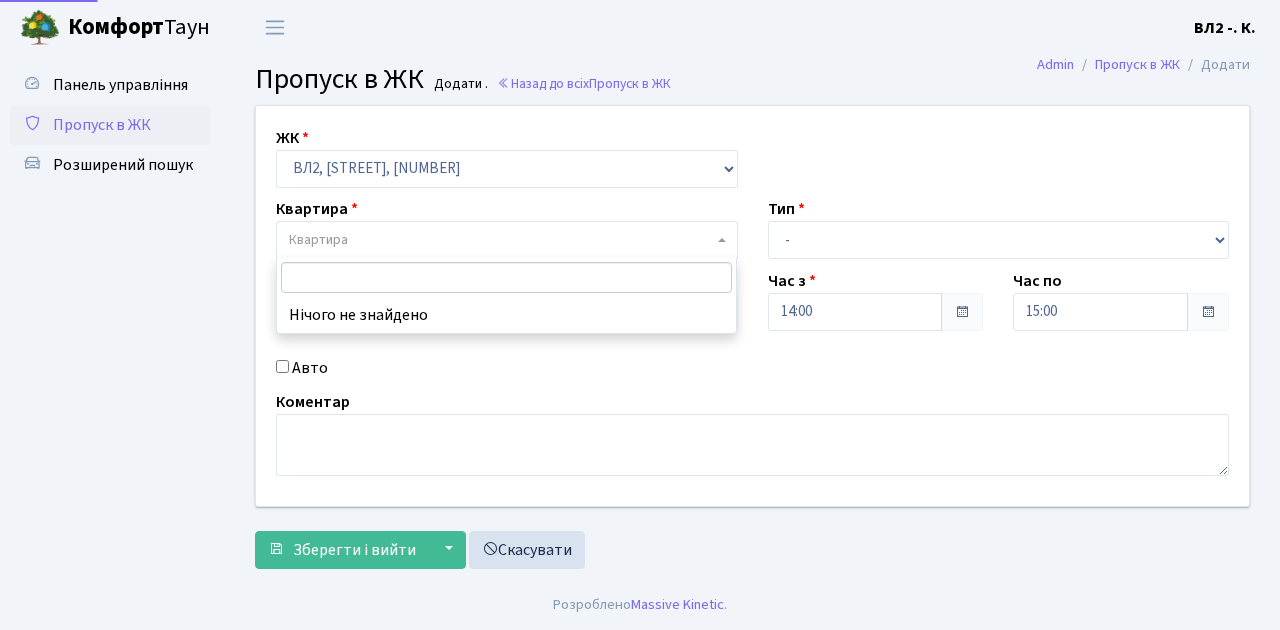 click at bounding box center (722, 240) 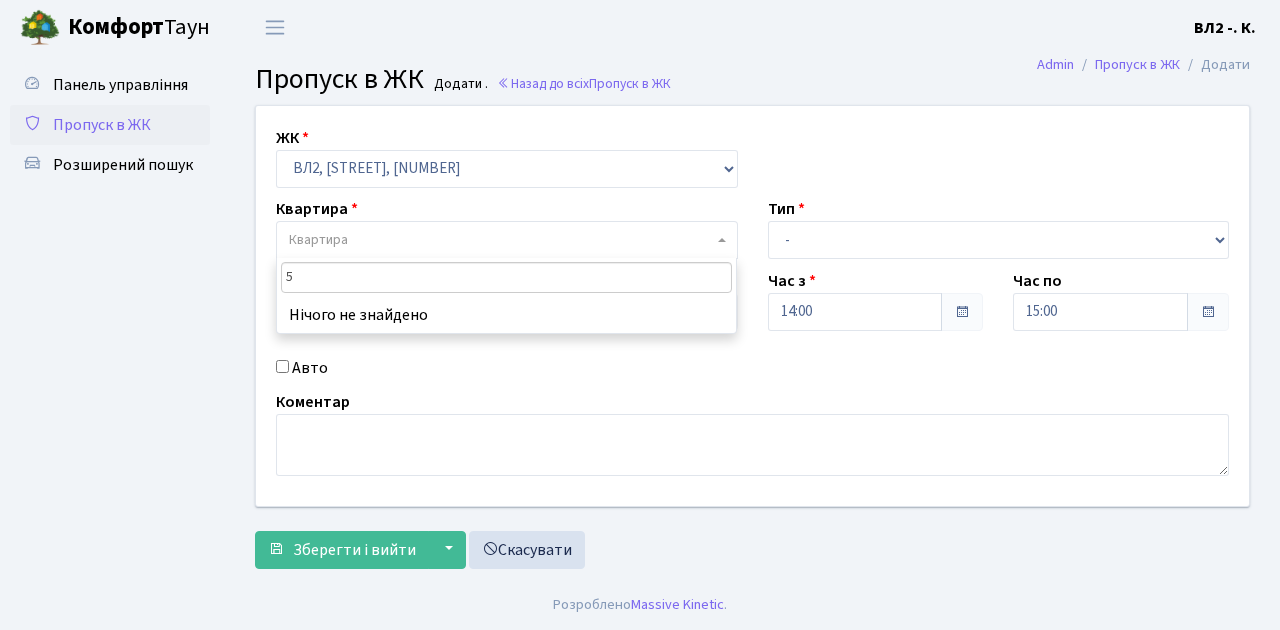 type on "58" 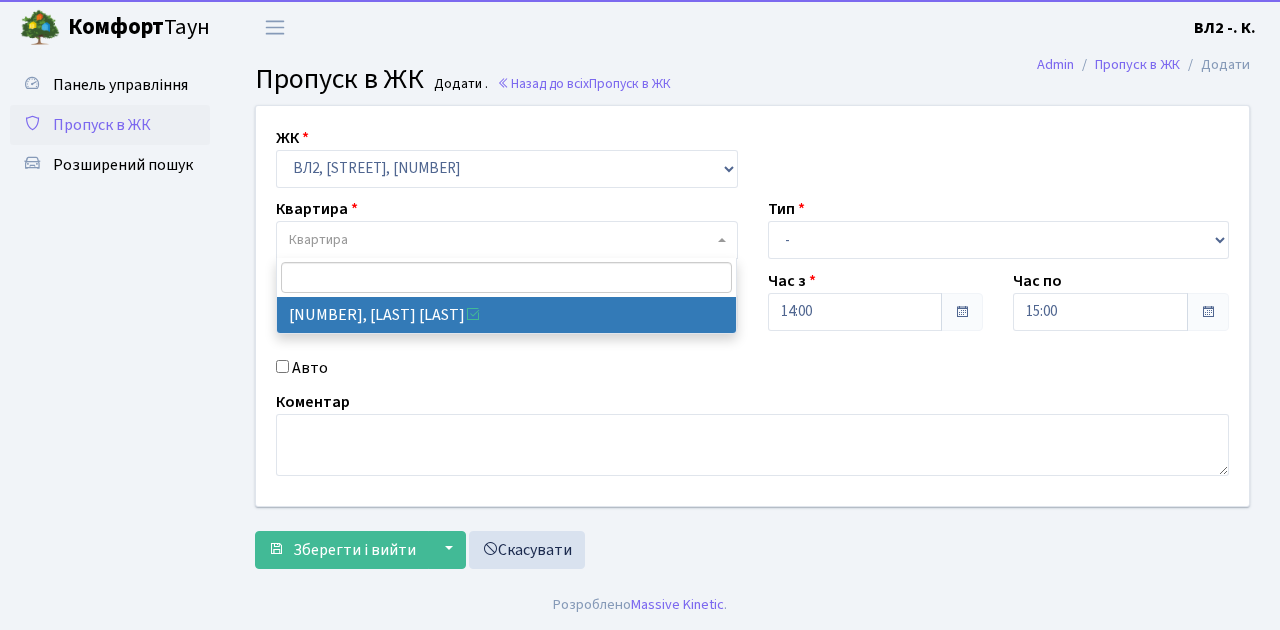 select on "38113" 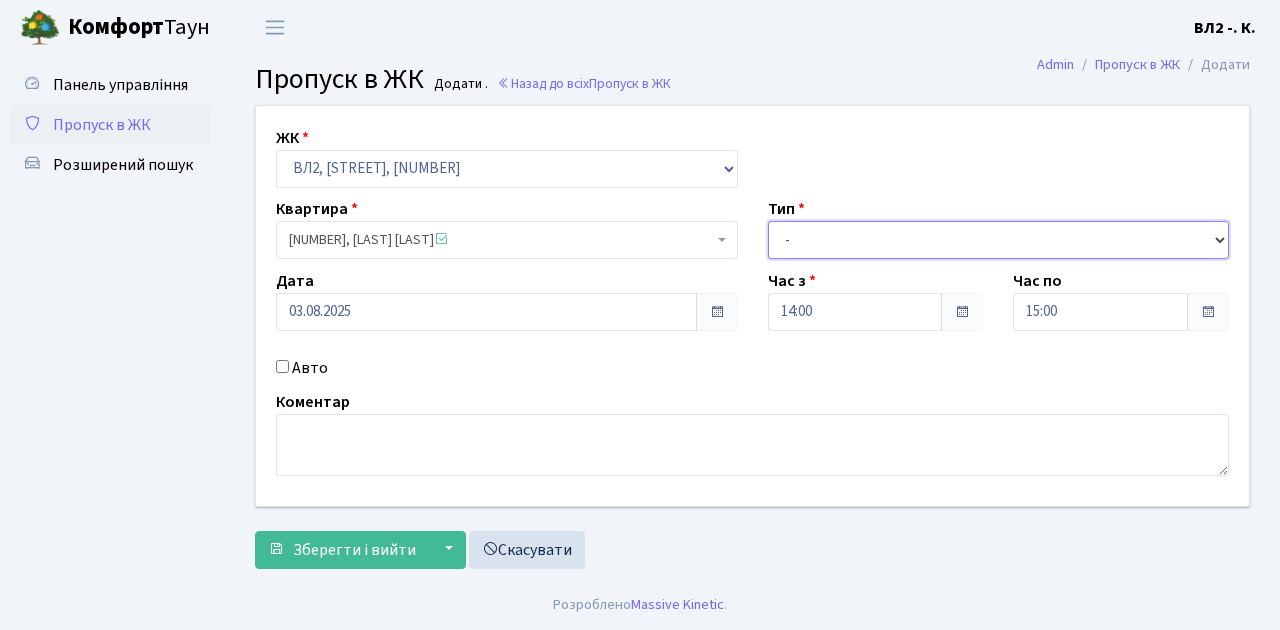click on "-
Доставка
Таксі
Гості
Сервіс" at bounding box center [999, 240] 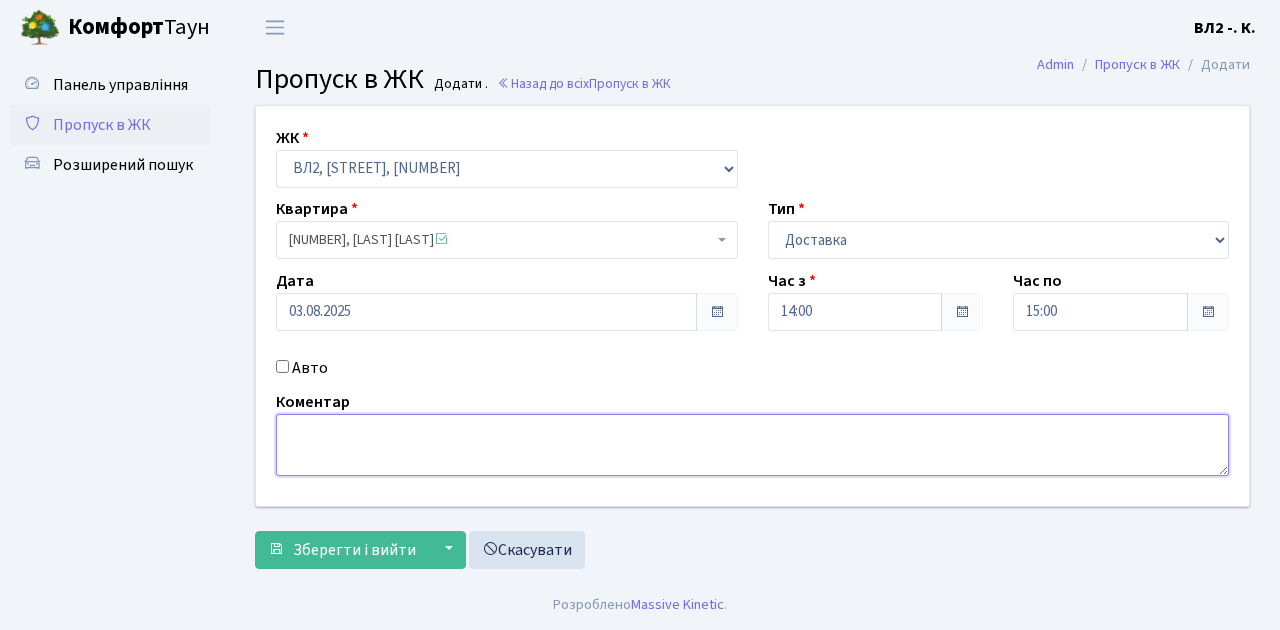 click at bounding box center [752, 445] 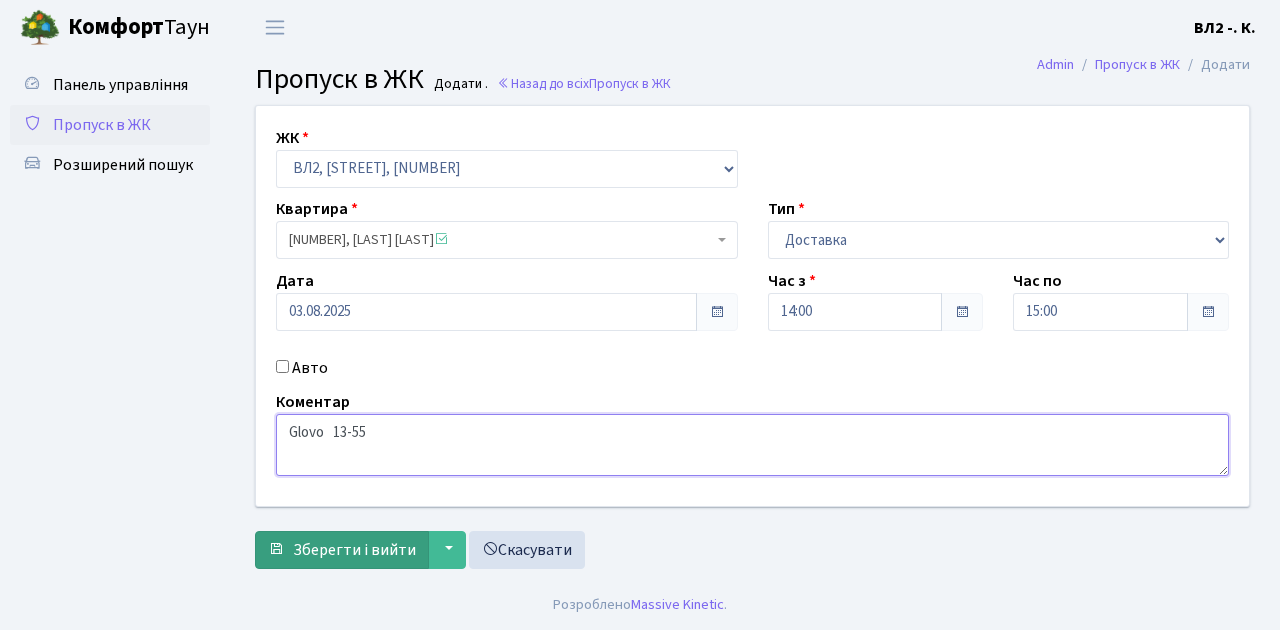 type on "Glovo   13-55" 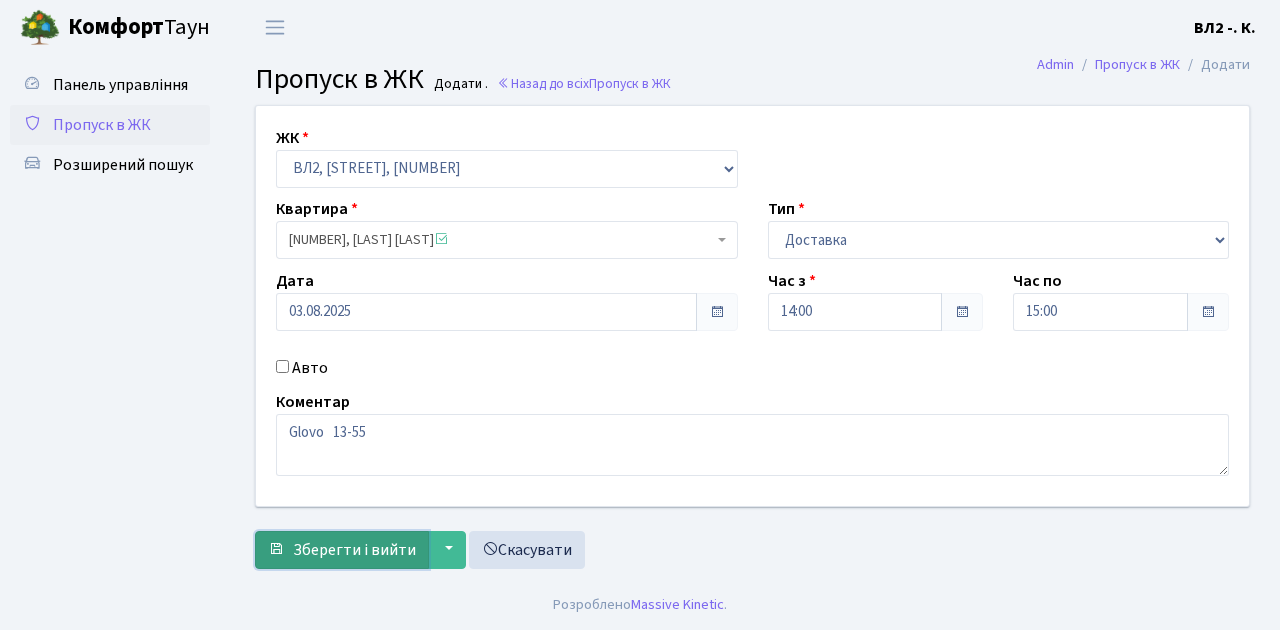 click on "Зберегти і вийти" at bounding box center [354, 550] 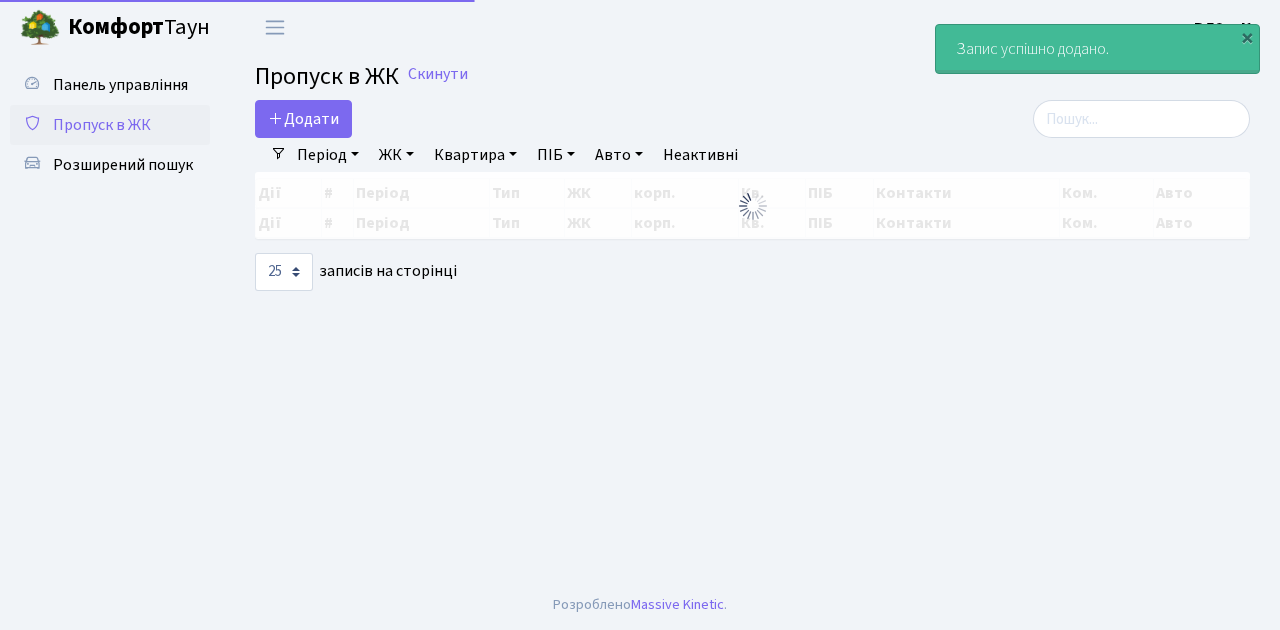 select on "25" 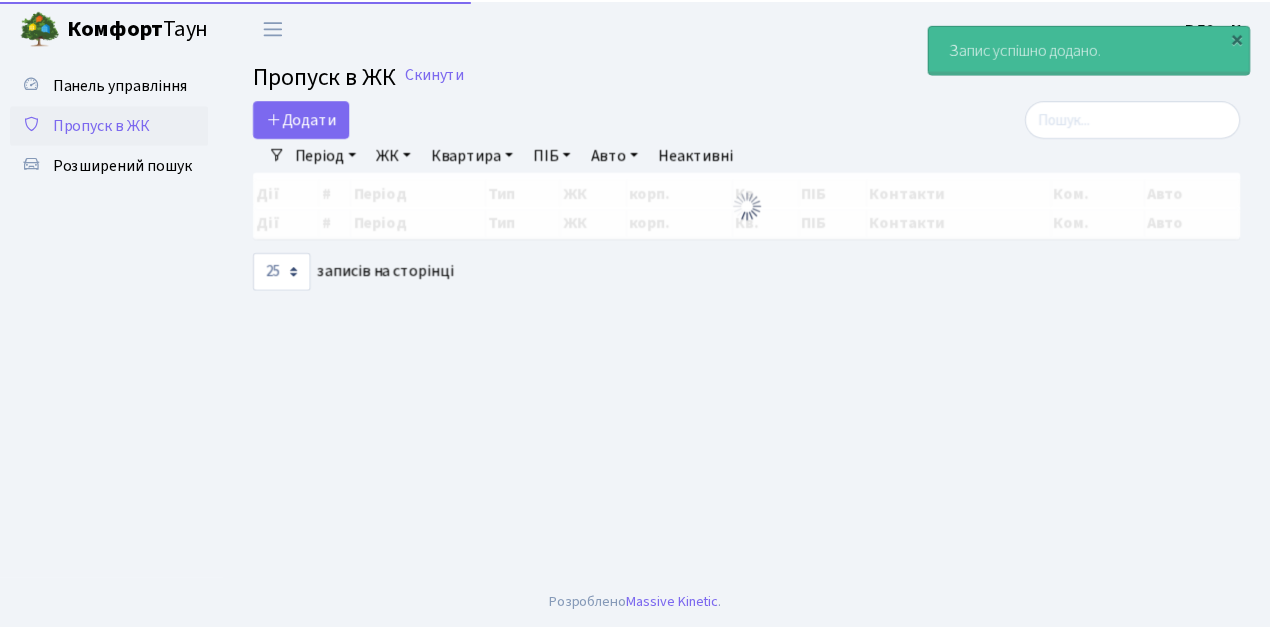 scroll, scrollTop: 0, scrollLeft: 0, axis: both 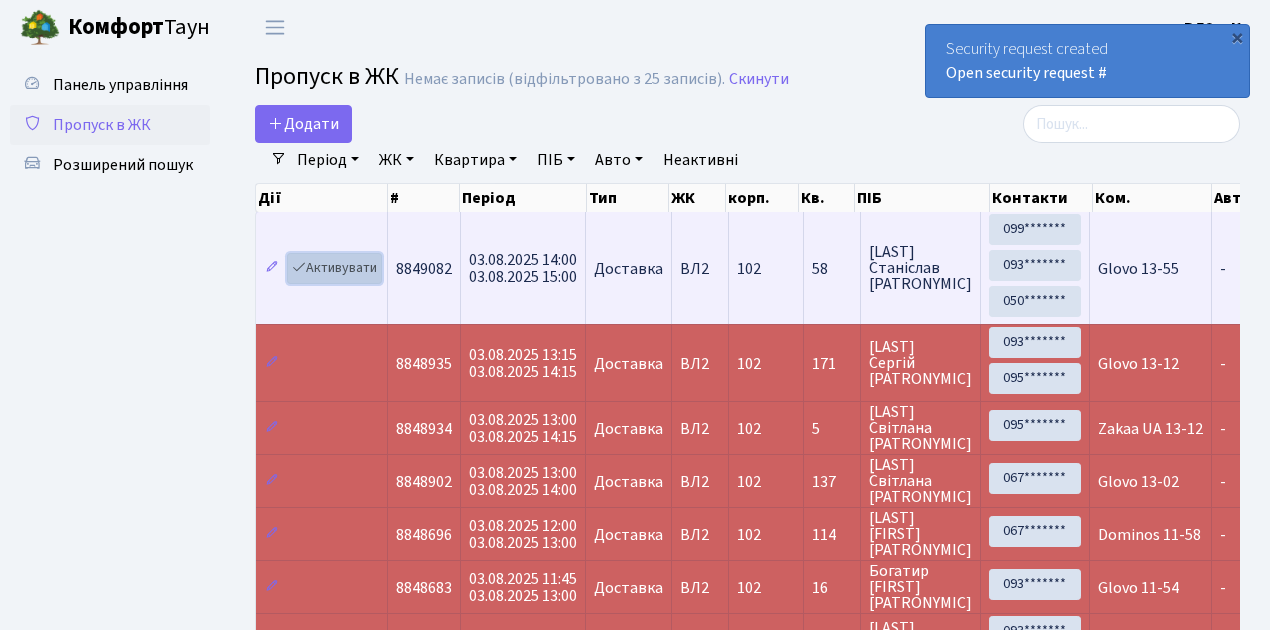 click on "Активувати" at bounding box center [334, 268] 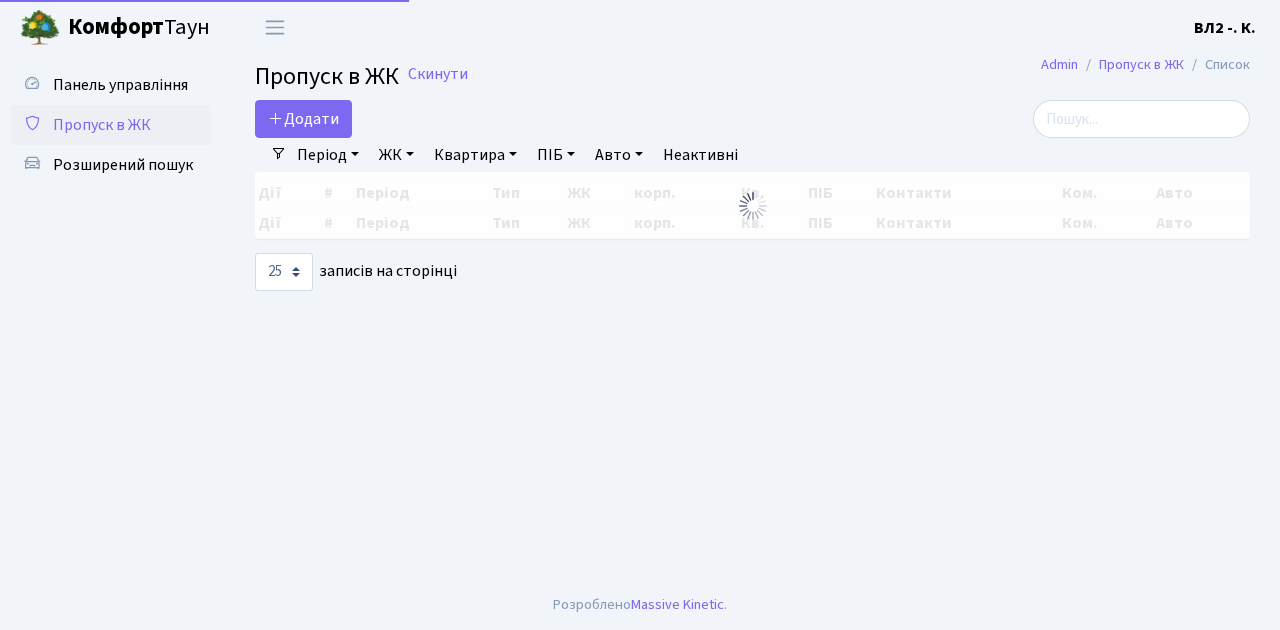 select on "25" 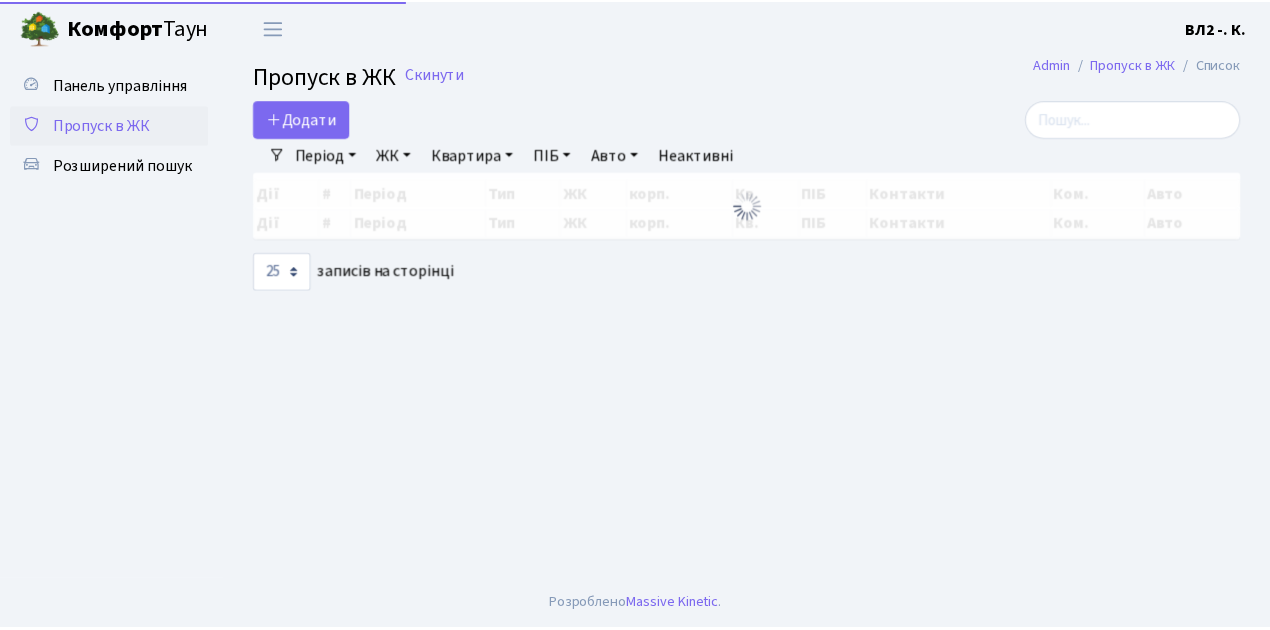 scroll, scrollTop: 0, scrollLeft: 0, axis: both 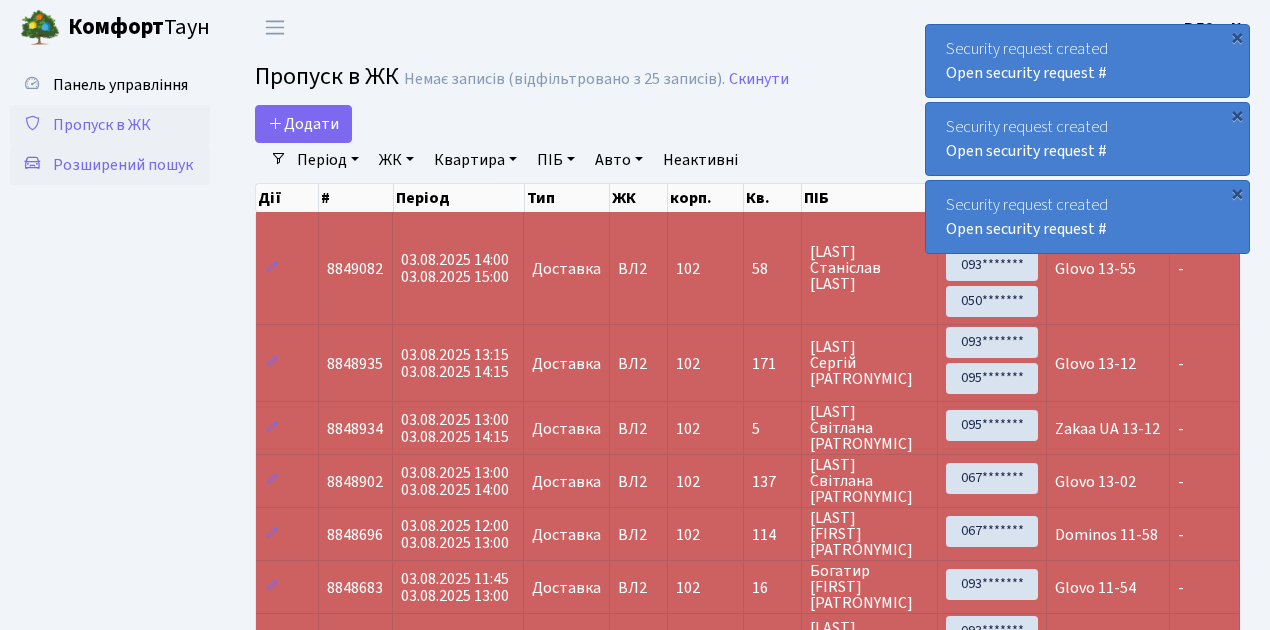 click on "Розширений пошук" at bounding box center (123, 165) 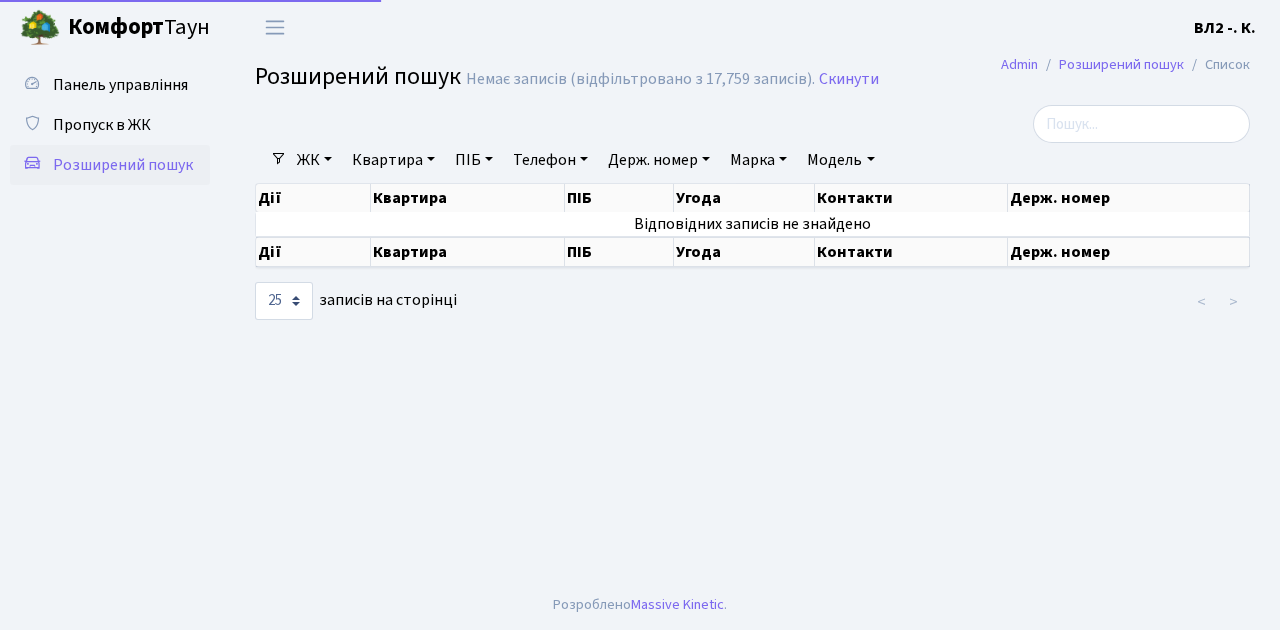 select on "25" 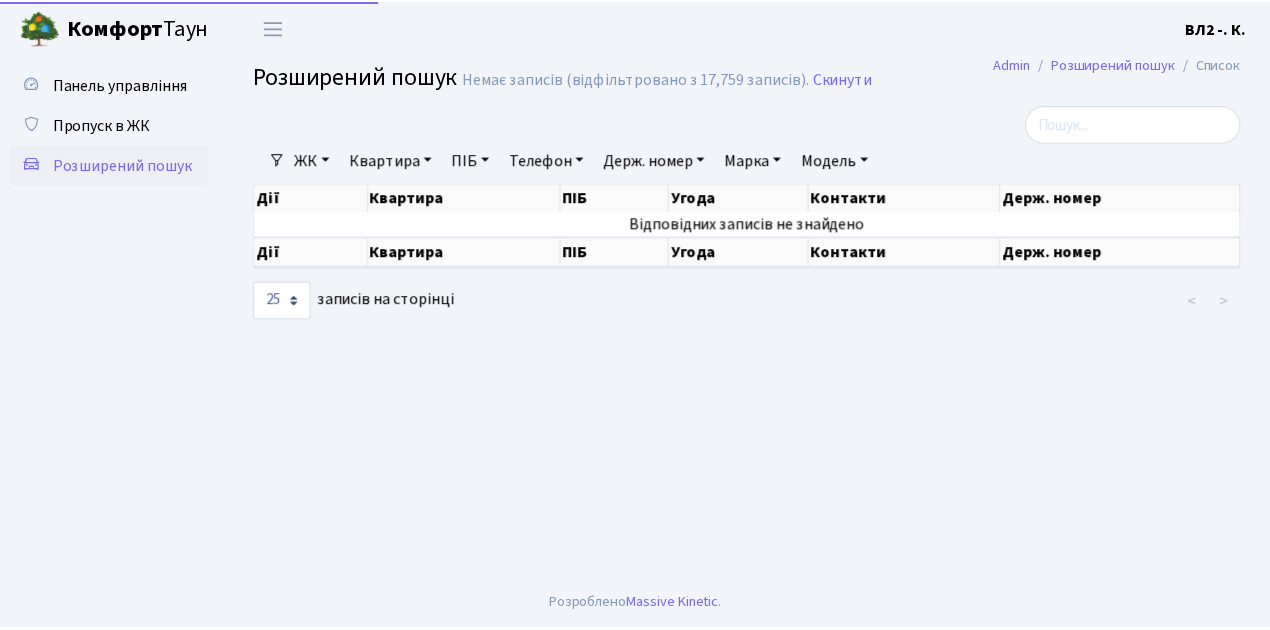 scroll, scrollTop: 0, scrollLeft: 0, axis: both 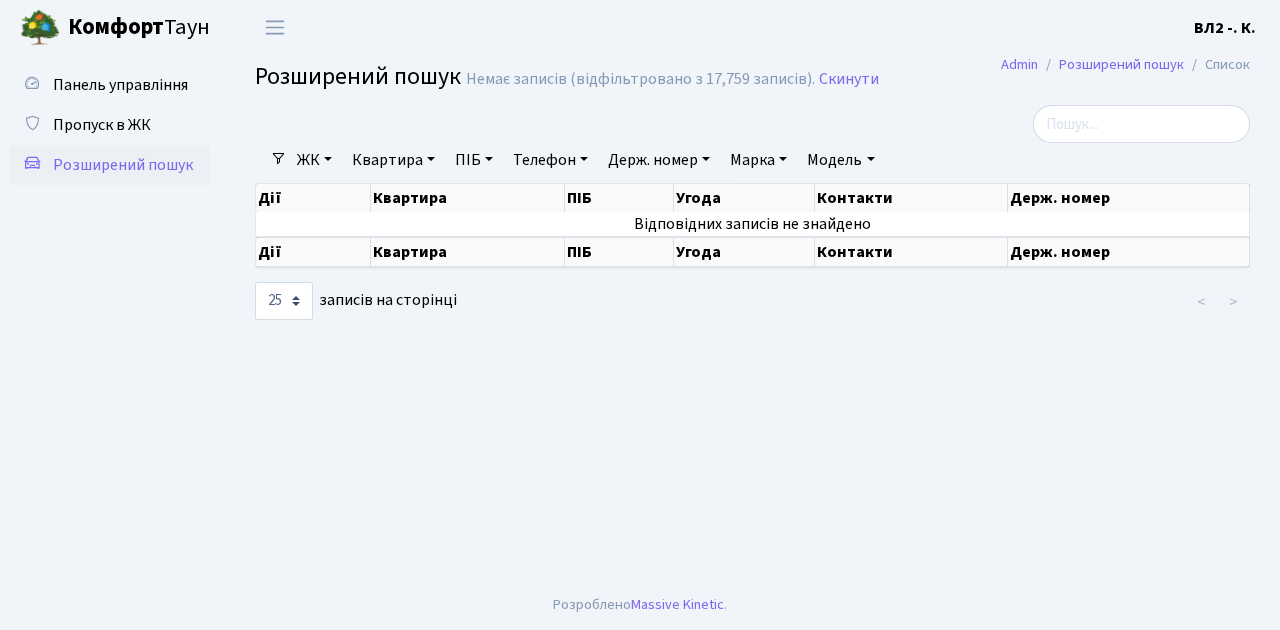 click on "Квартира" at bounding box center [393, 160] 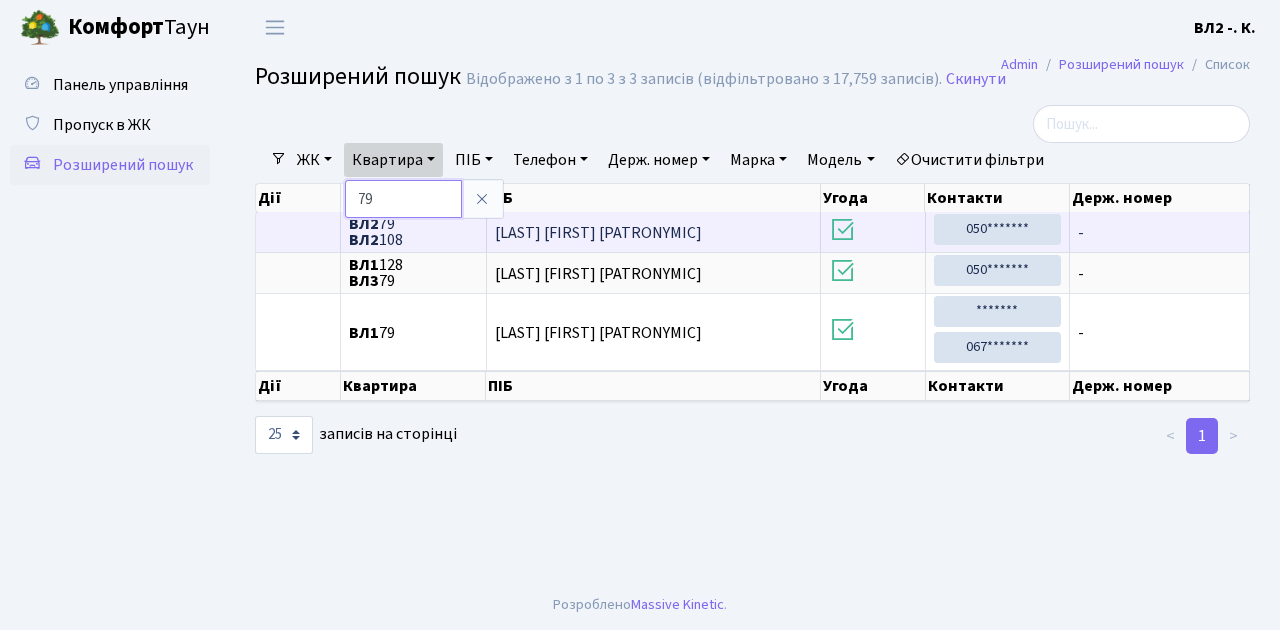 type on "7" 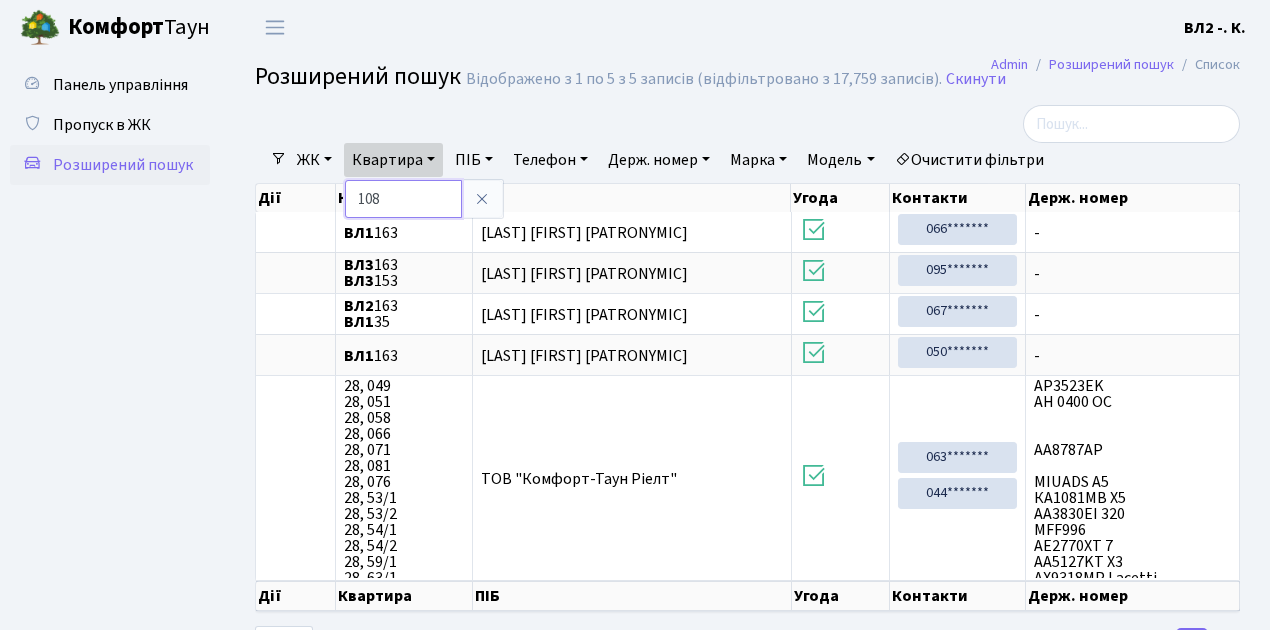 type on "108" 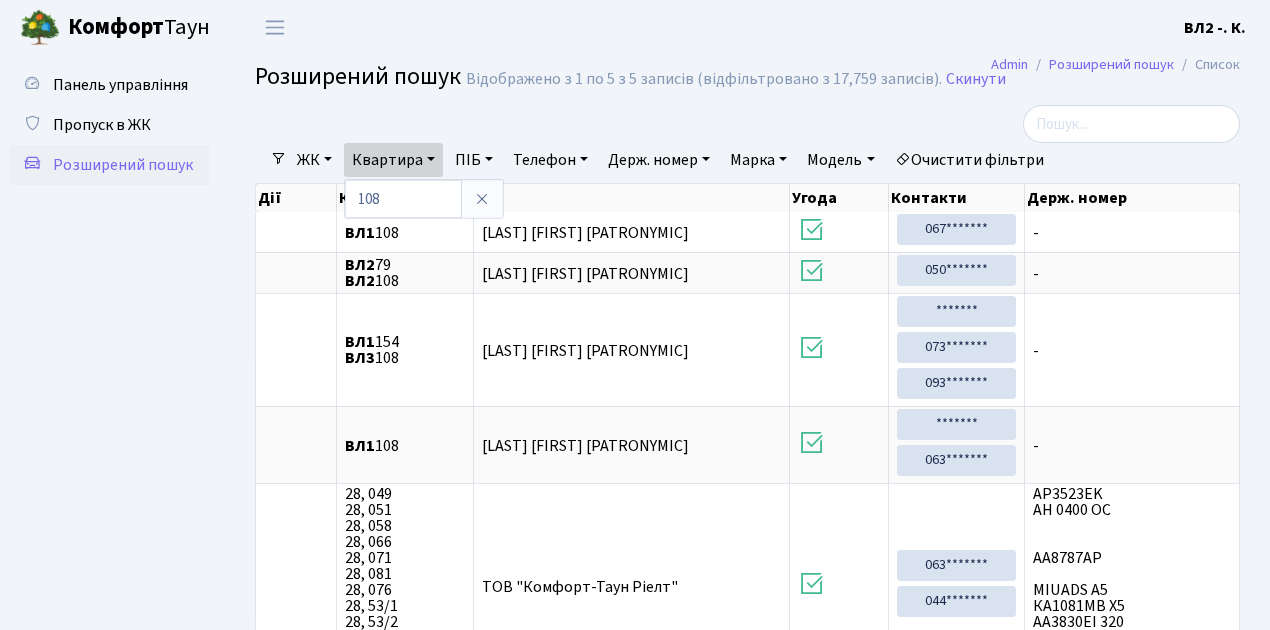 click on "Дії
Квартира
ПІБ
Угода
Контакти
Держ. номер
Дії
Квартира
ПІБ
Угода
Контакти
Держ. номер
Дії
Квартира
ПІБ
Угода" at bounding box center [747, 451] 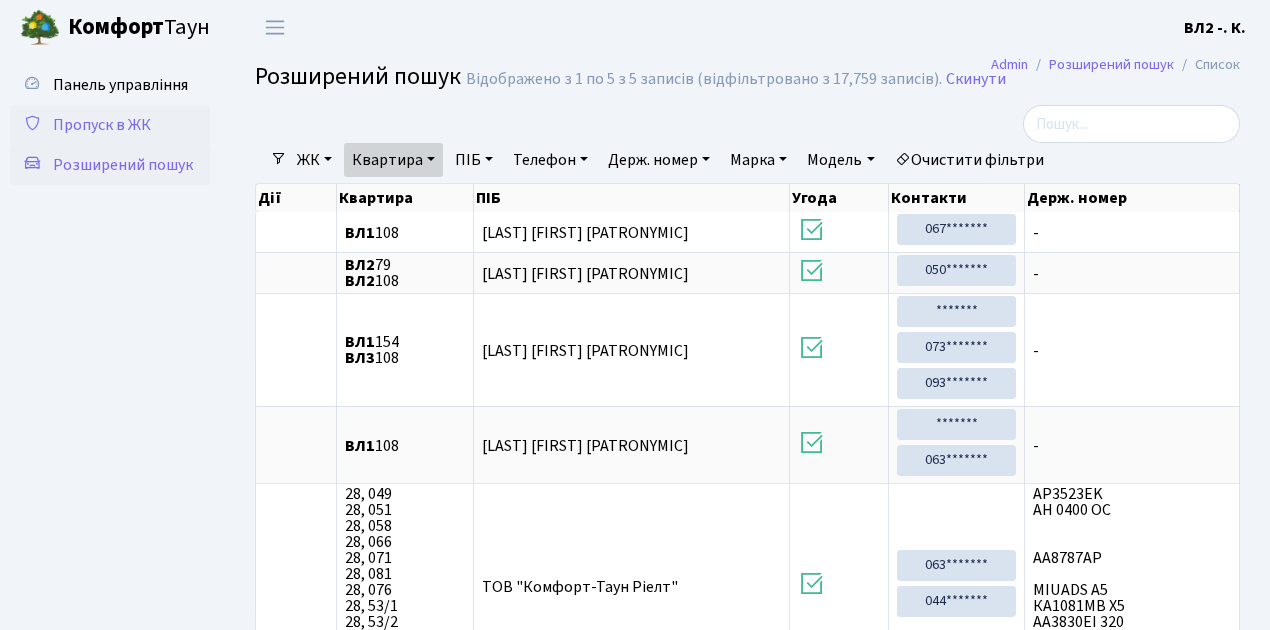 click on "Пропуск в ЖК" at bounding box center (102, 125) 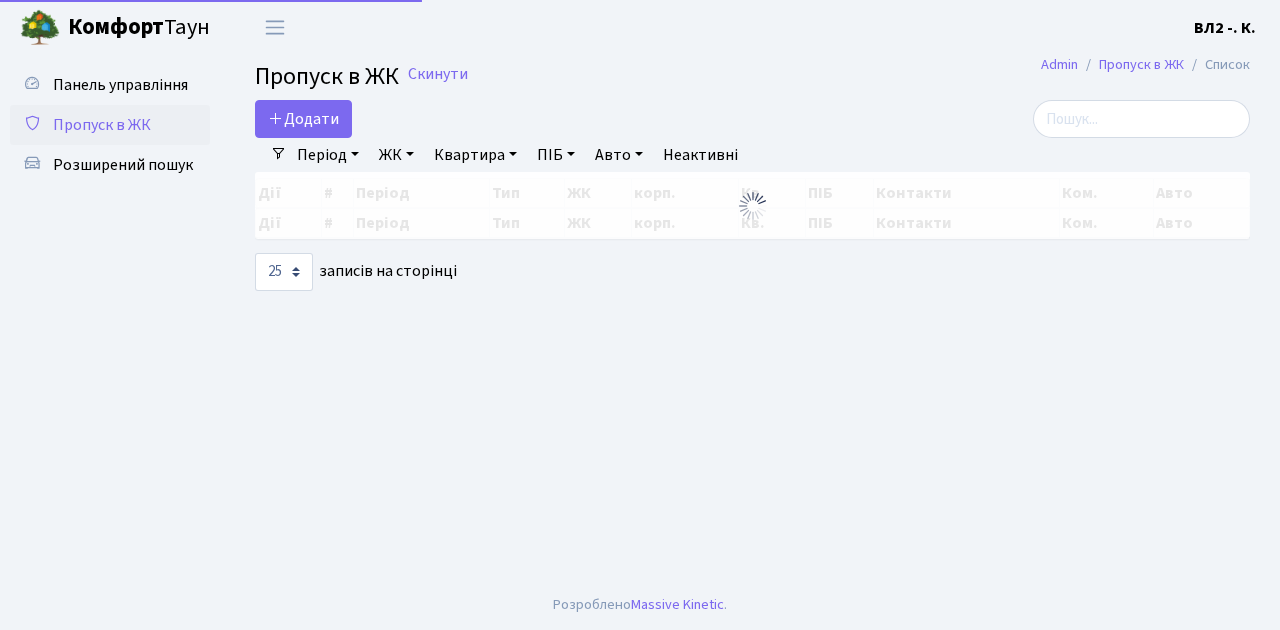 select on "25" 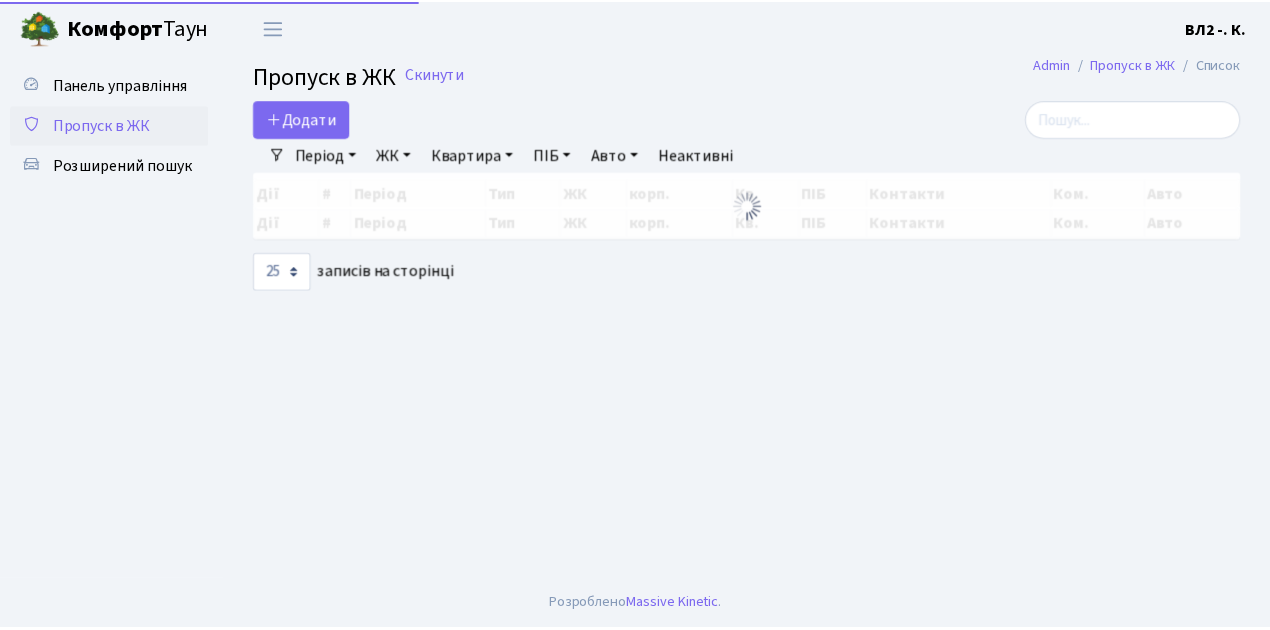 scroll, scrollTop: 0, scrollLeft: 0, axis: both 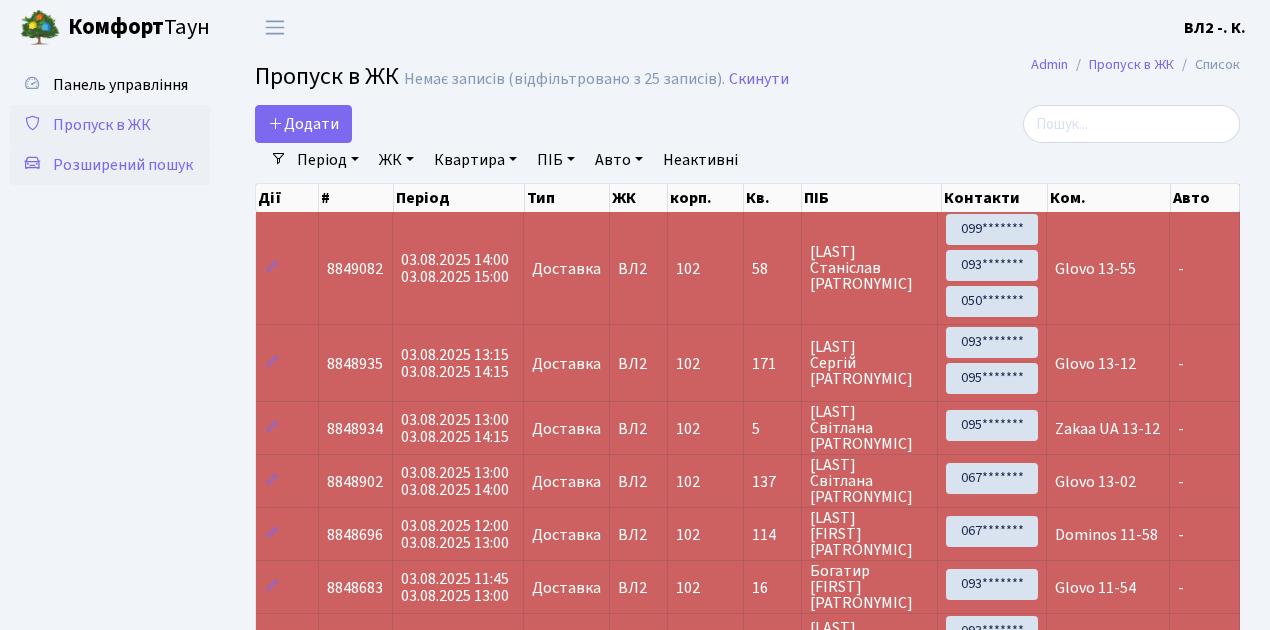 click on "Розширений пошук" at bounding box center (123, 165) 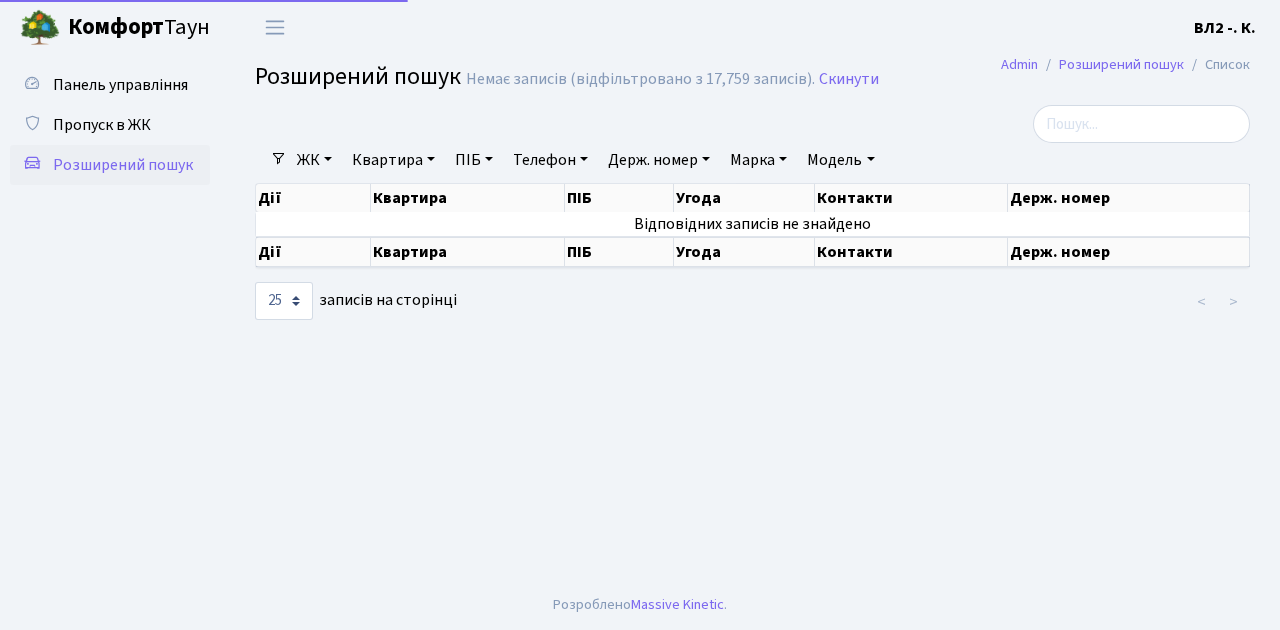 select on "25" 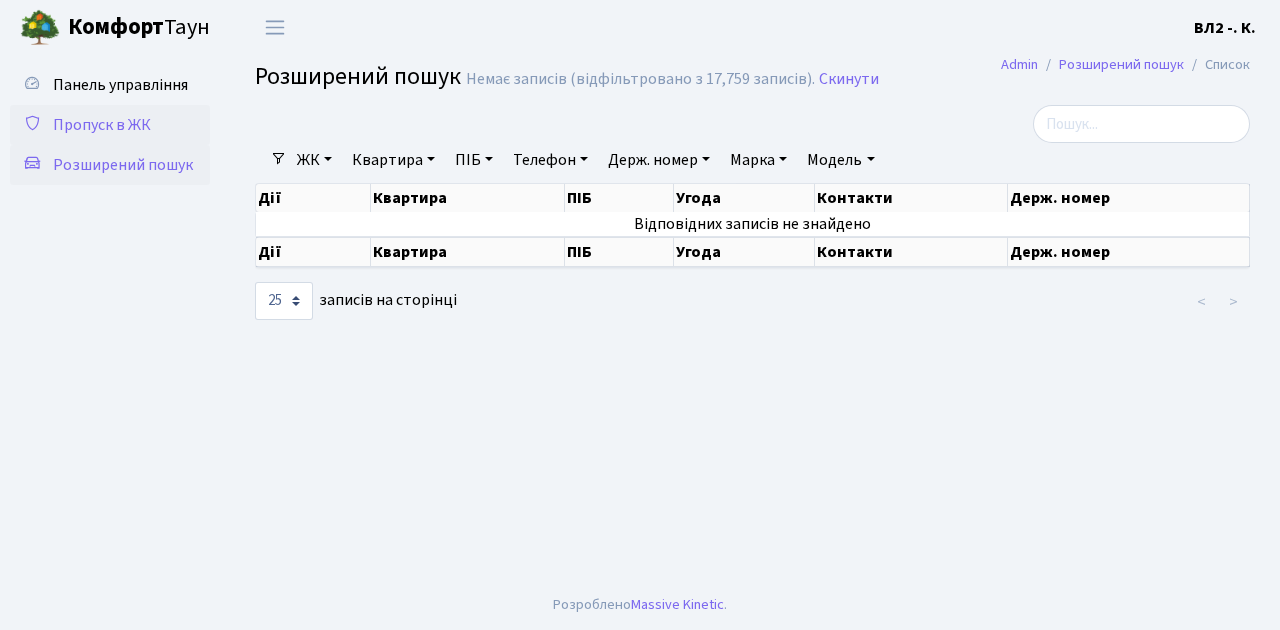 click on "Пропуск в ЖК" at bounding box center (102, 125) 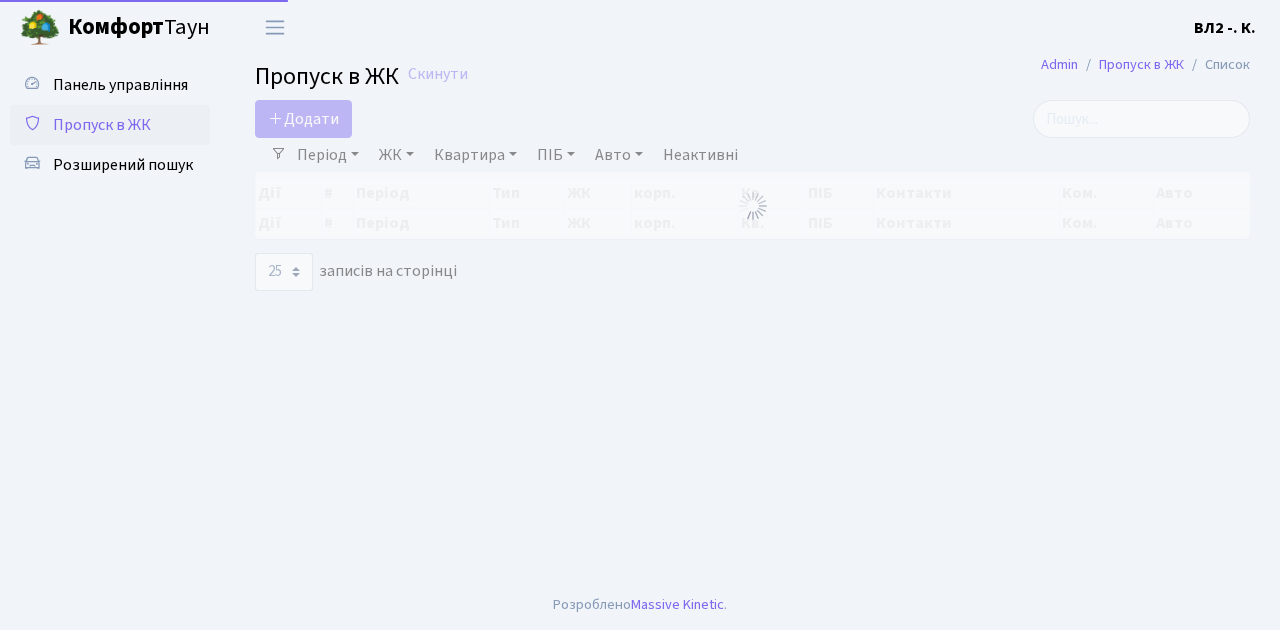 select on "25" 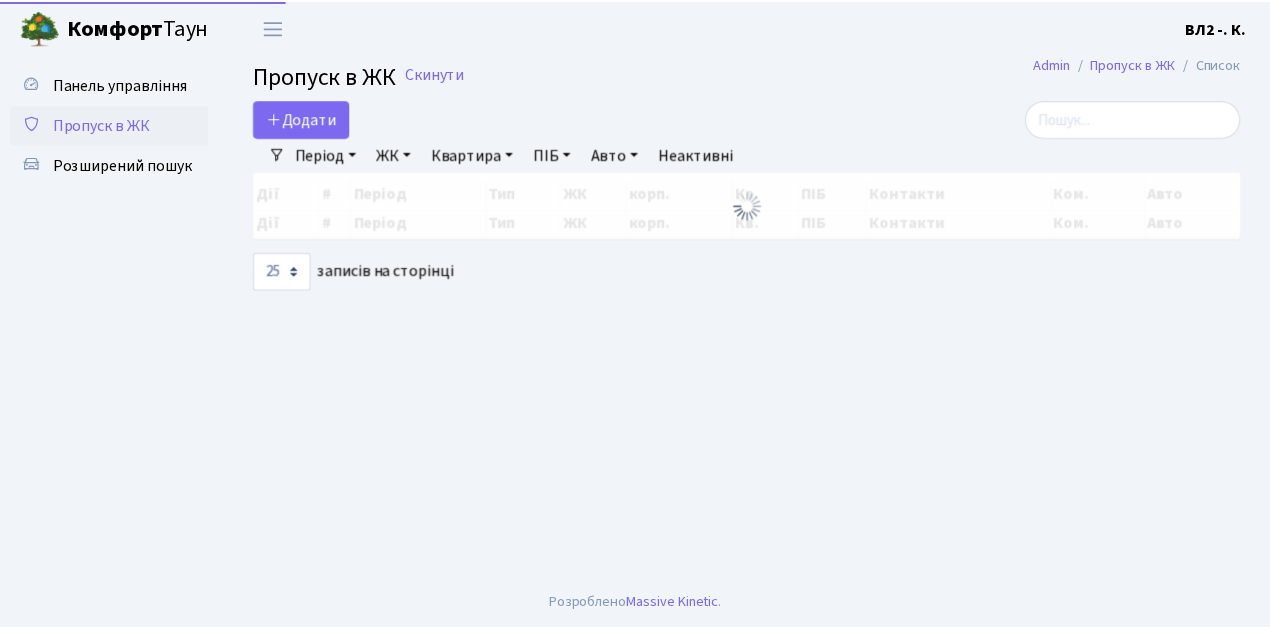 scroll, scrollTop: 0, scrollLeft: 0, axis: both 